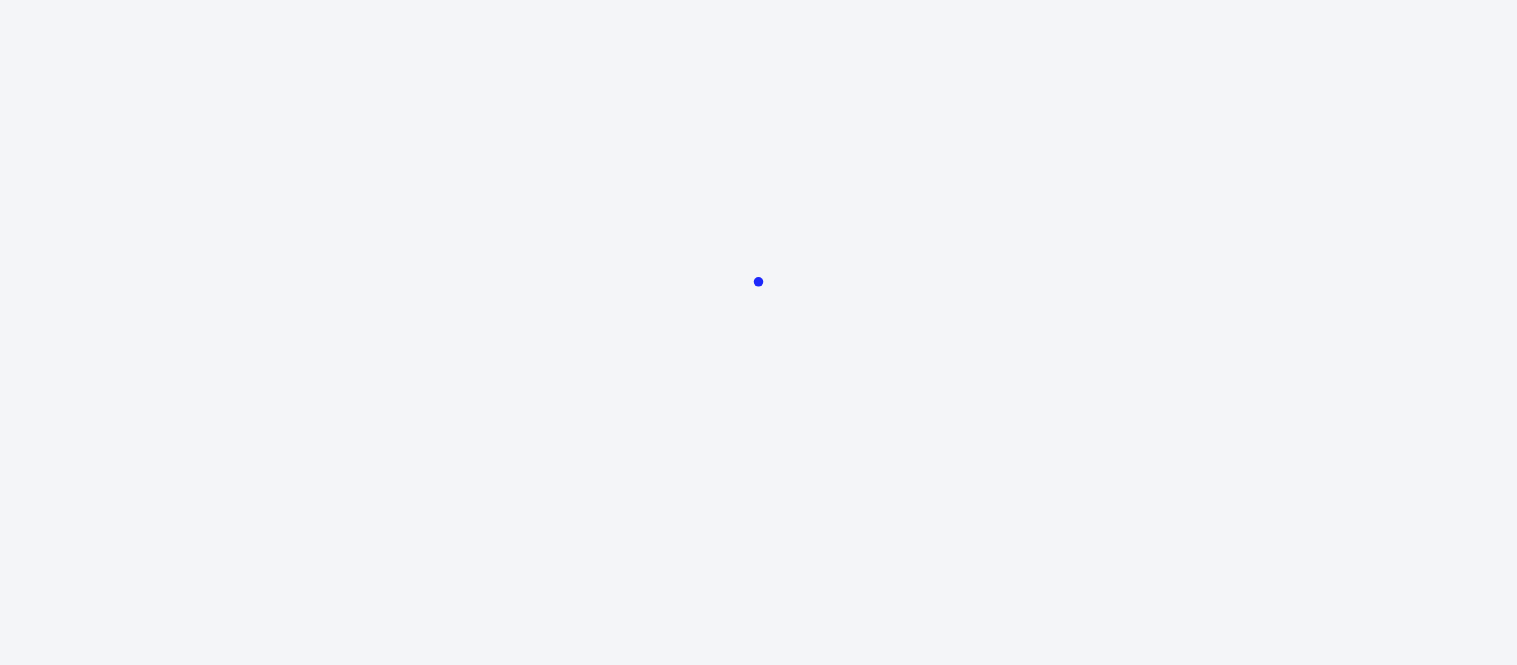 scroll, scrollTop: 0, scrollLeft: 0, axis: both 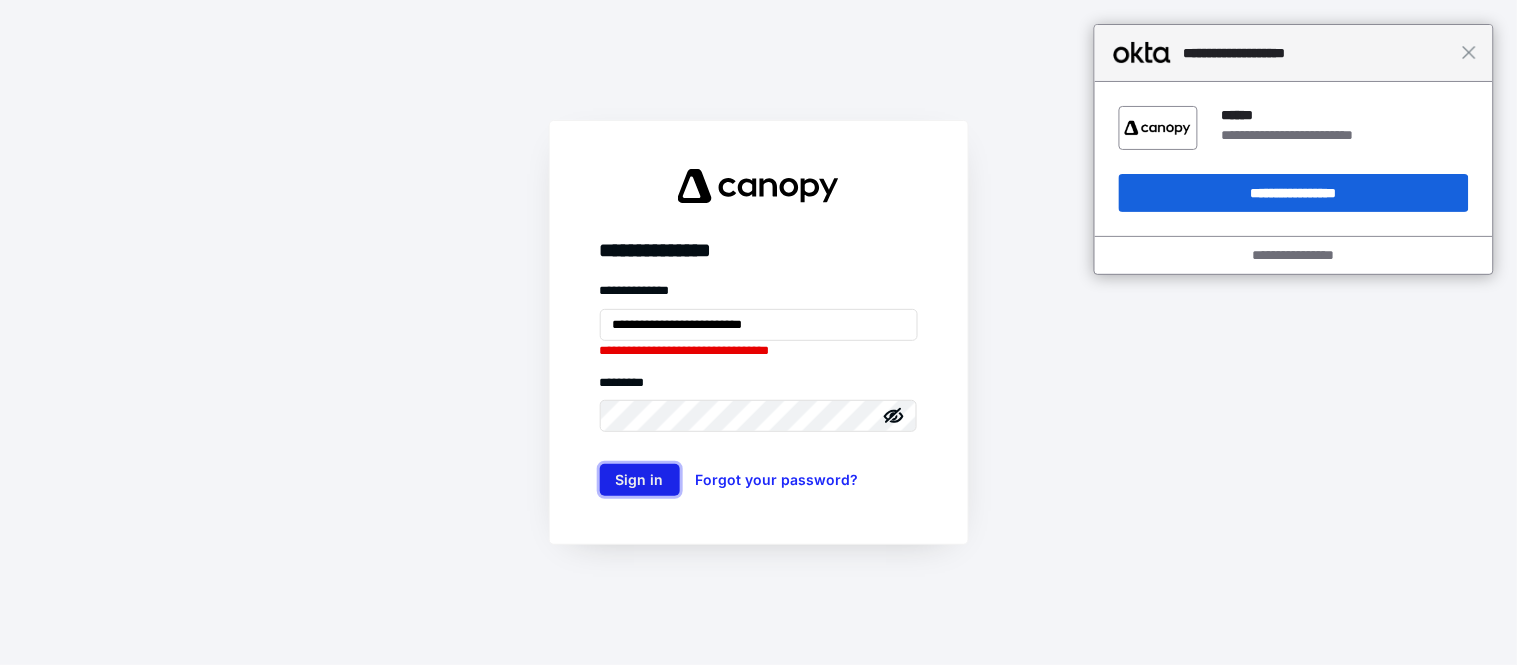 click on "Sign in" at bounding box center (640, 480) 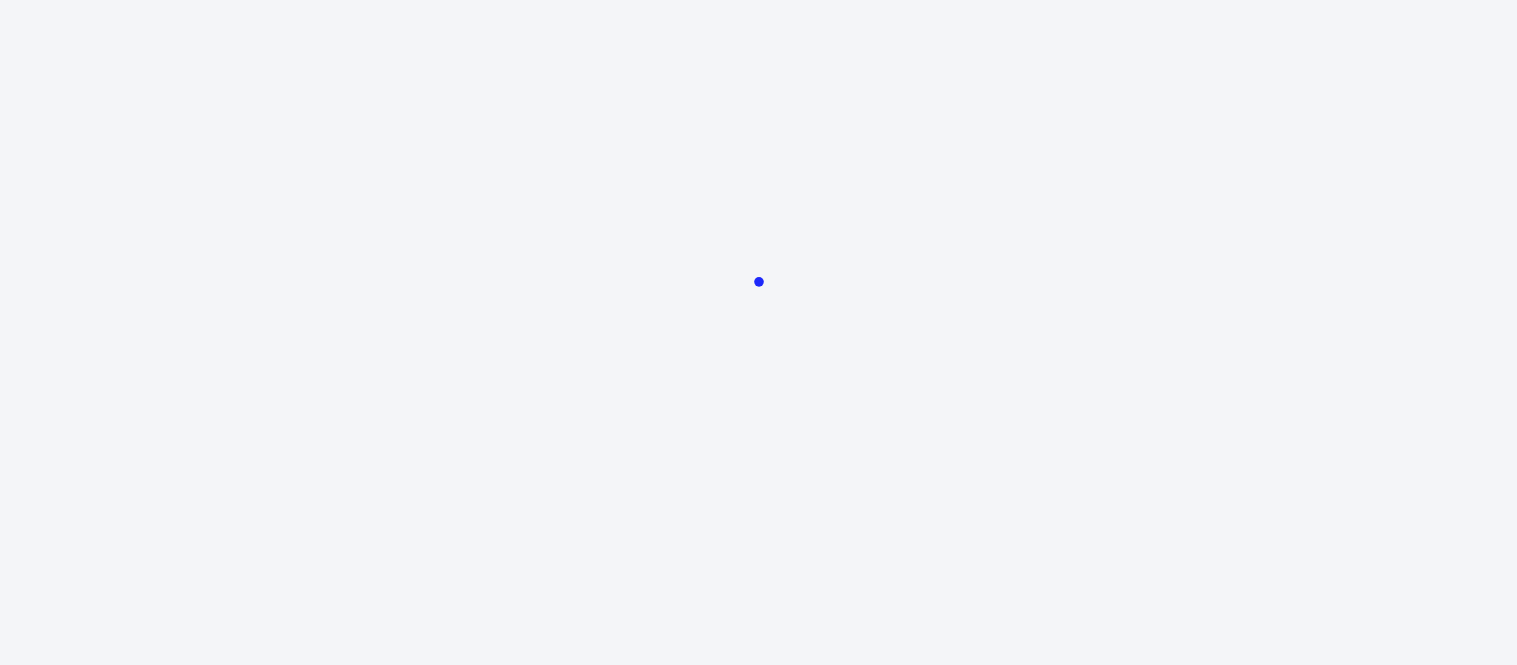 scroll, scrollTop: 0, scrollLeft: 0, axis: both 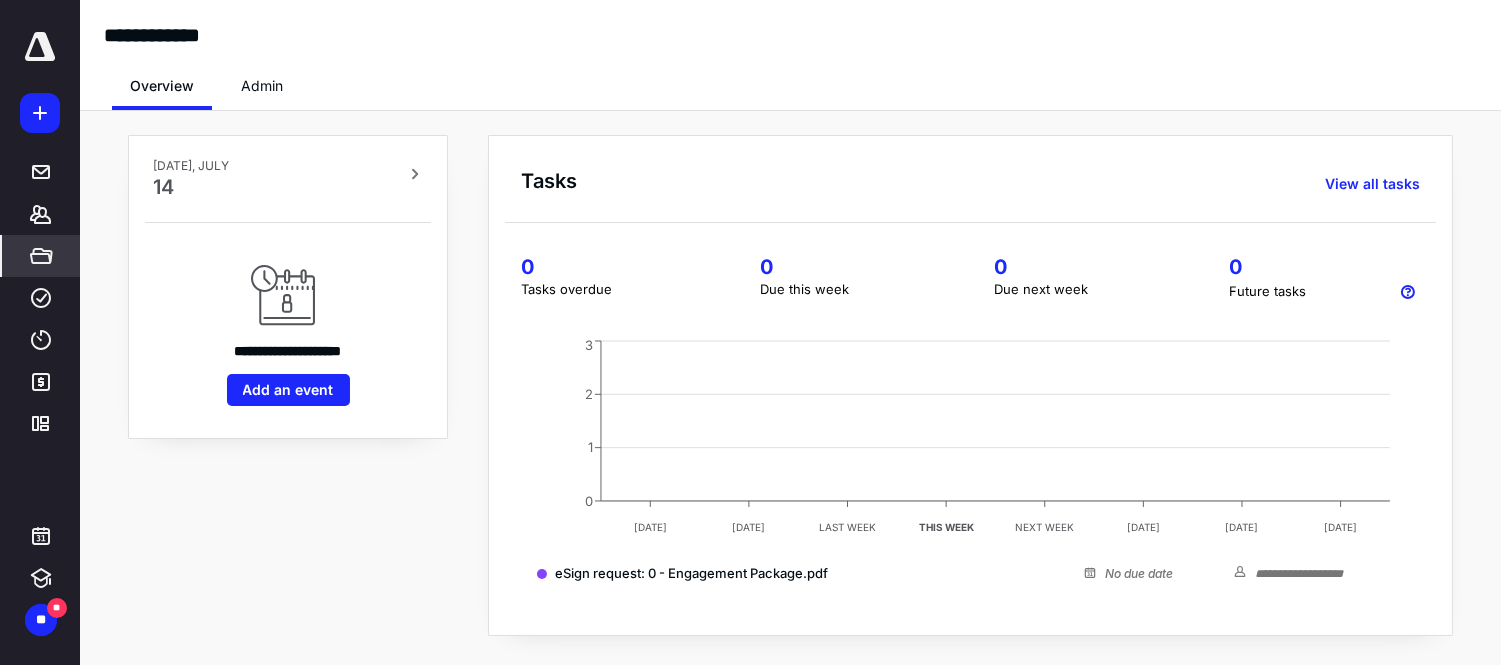 click on "*****" at bounding box center [41, 256] 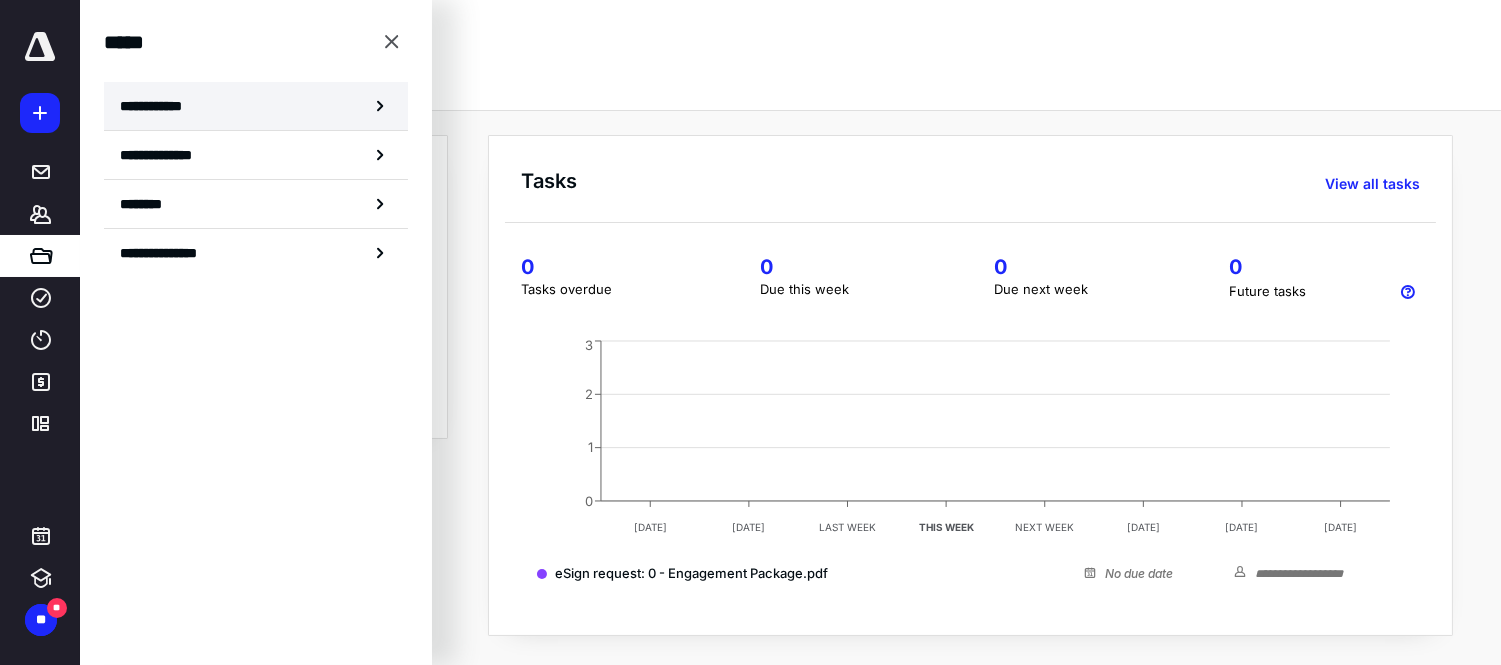 click on "**********" at bounding box center (157, 106) 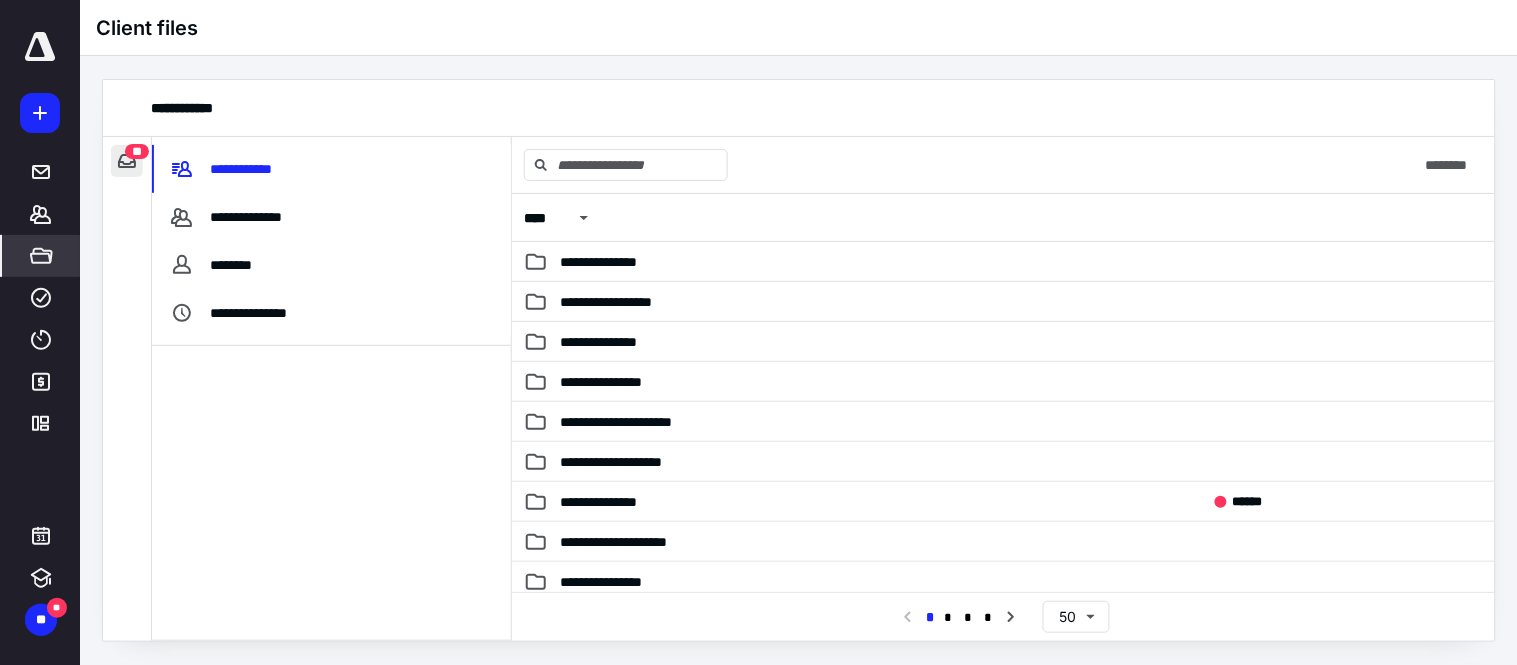 click at bounding box center [127, 161] 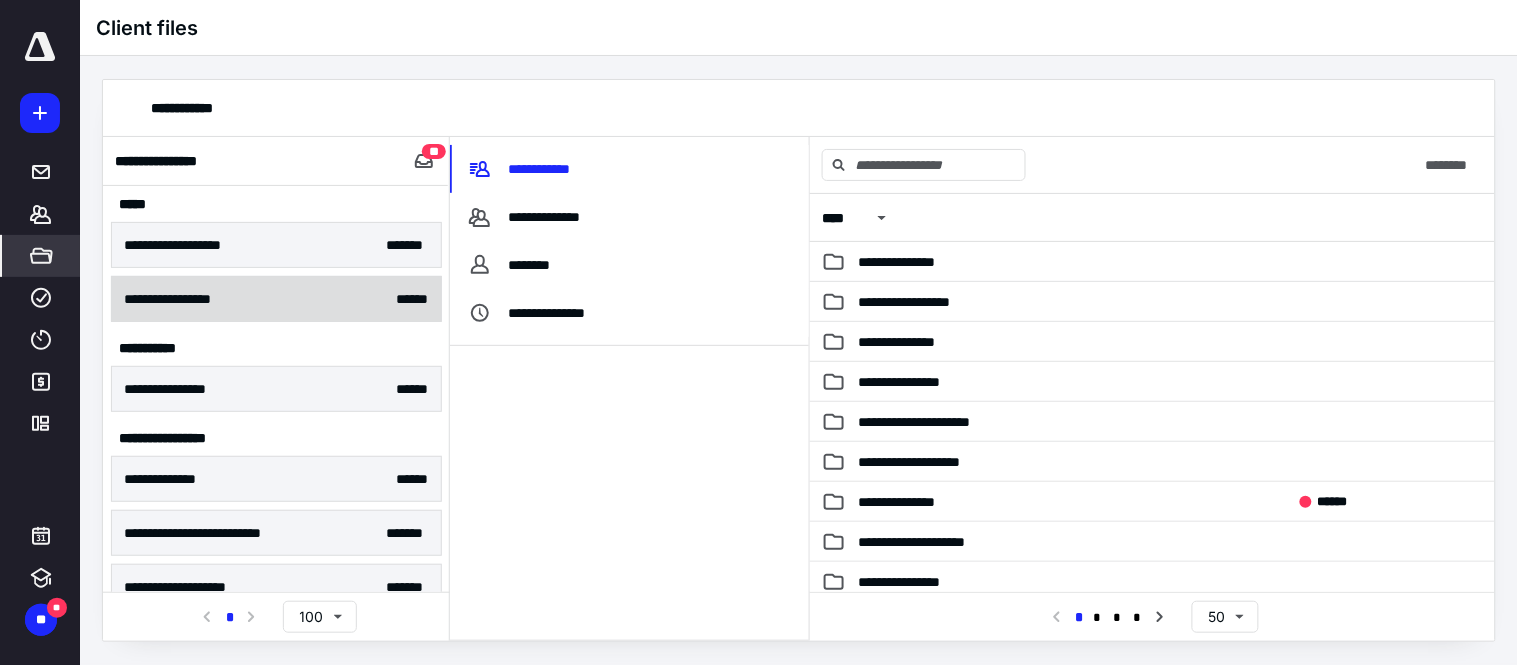 click on "**********" at bounding box center (276, 299) 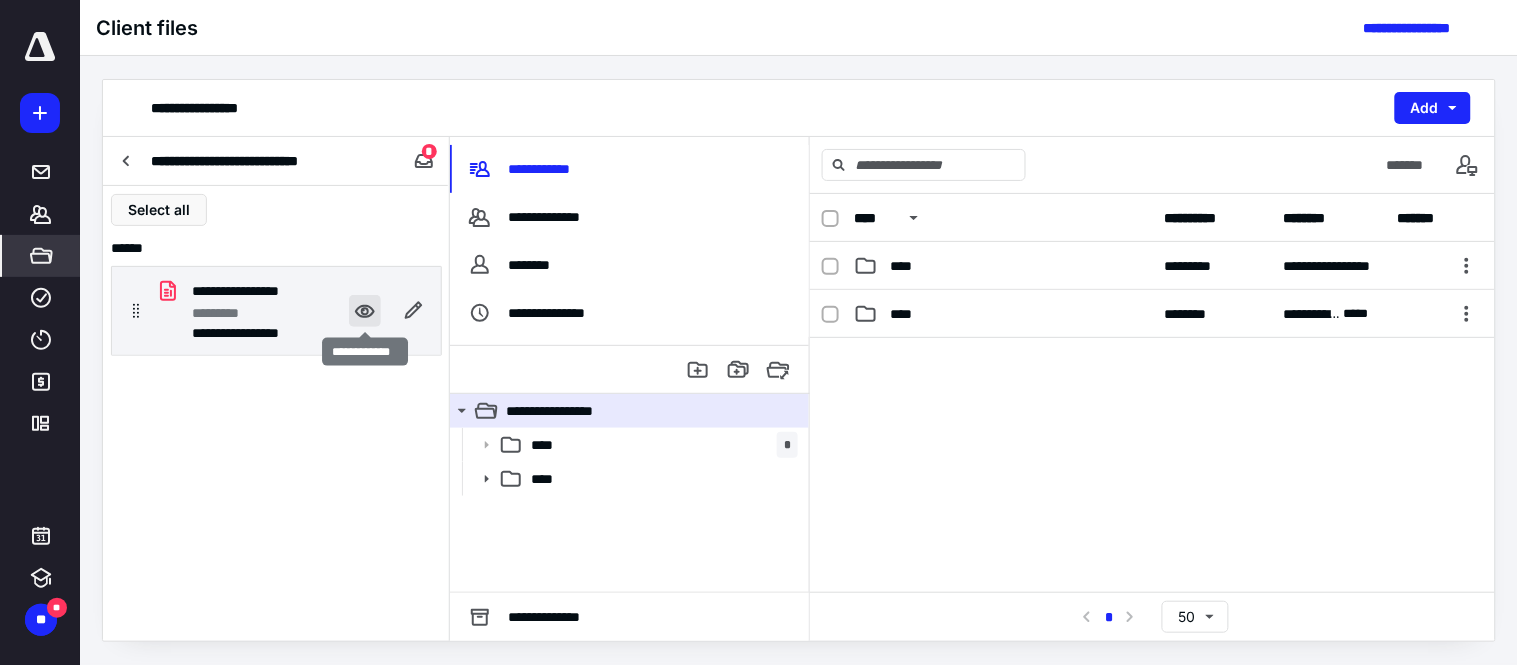 click at bounding box center [365, 311] 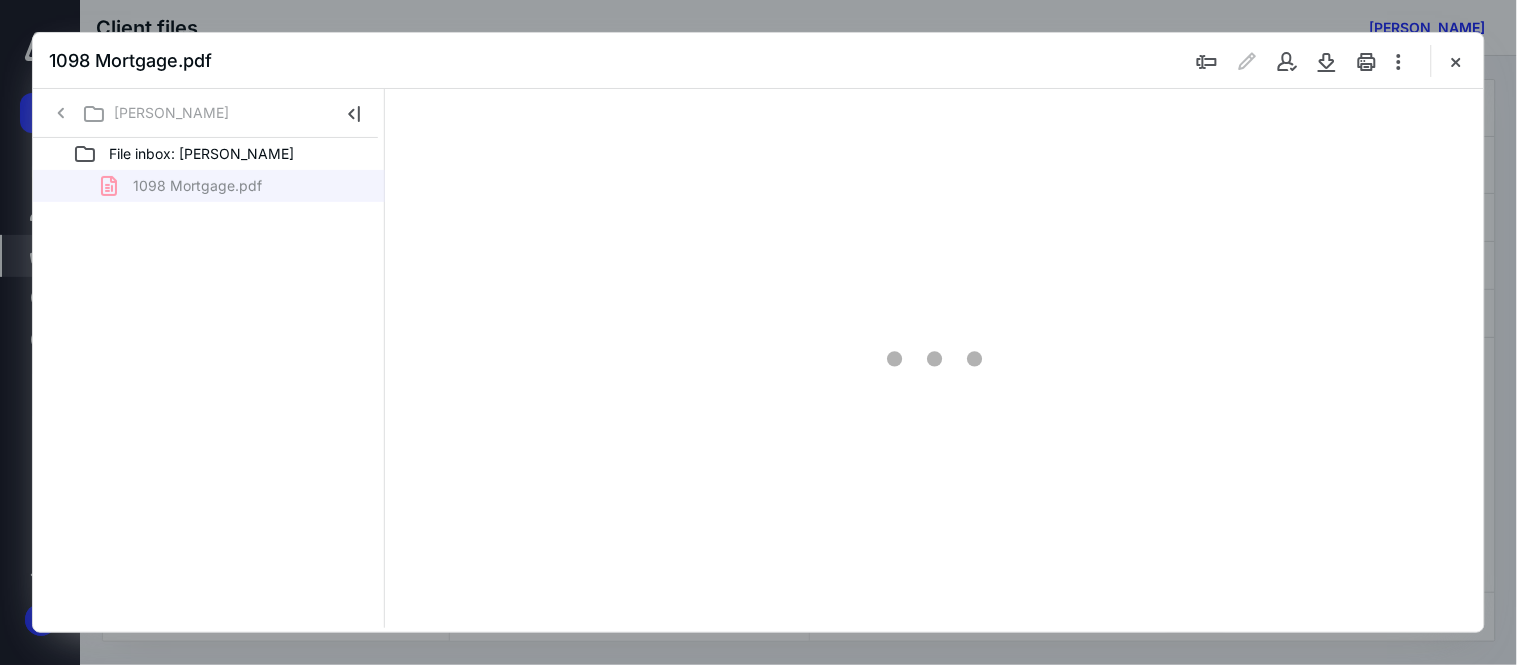 scroll, scrollTop: 0, scrollLeft: 0, axis: both 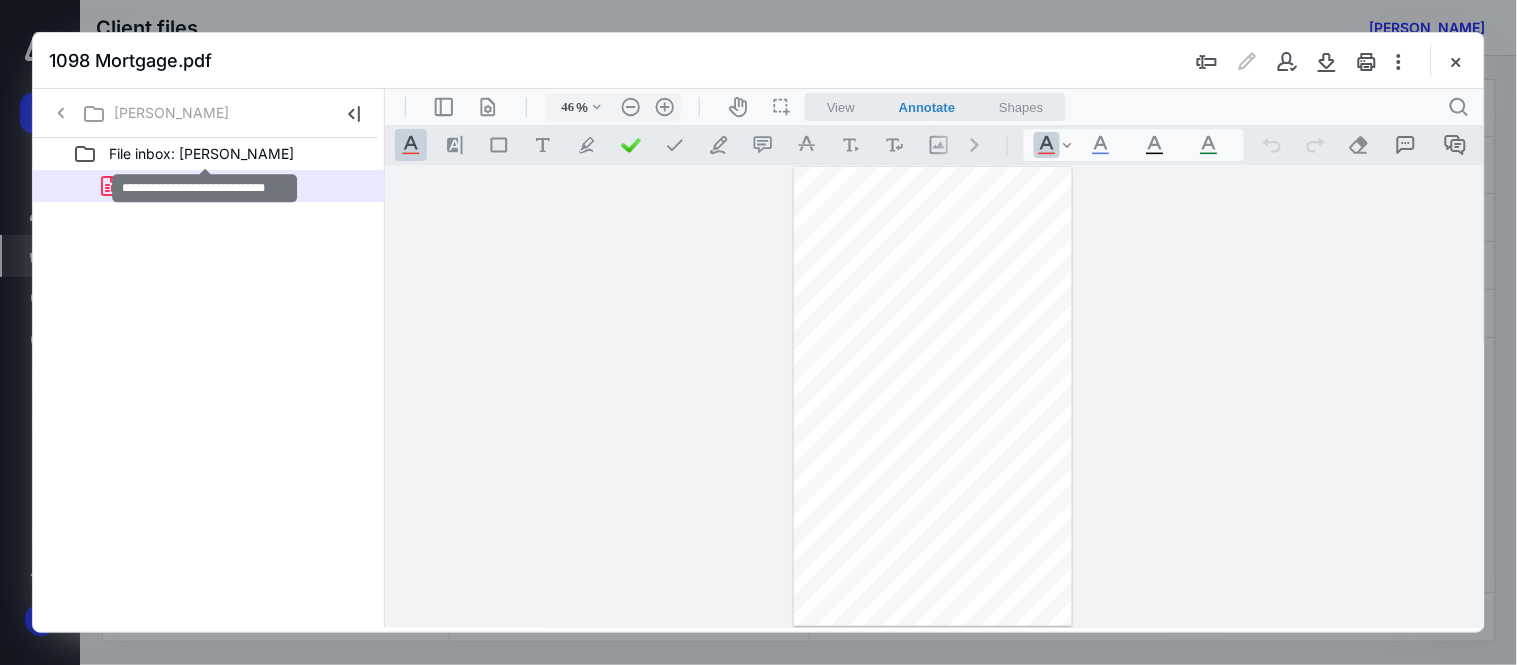 drag, startPoint x: 178, startPoint y: 152, endPoint x: 288, endPoint y: 154, distance: 110.01818 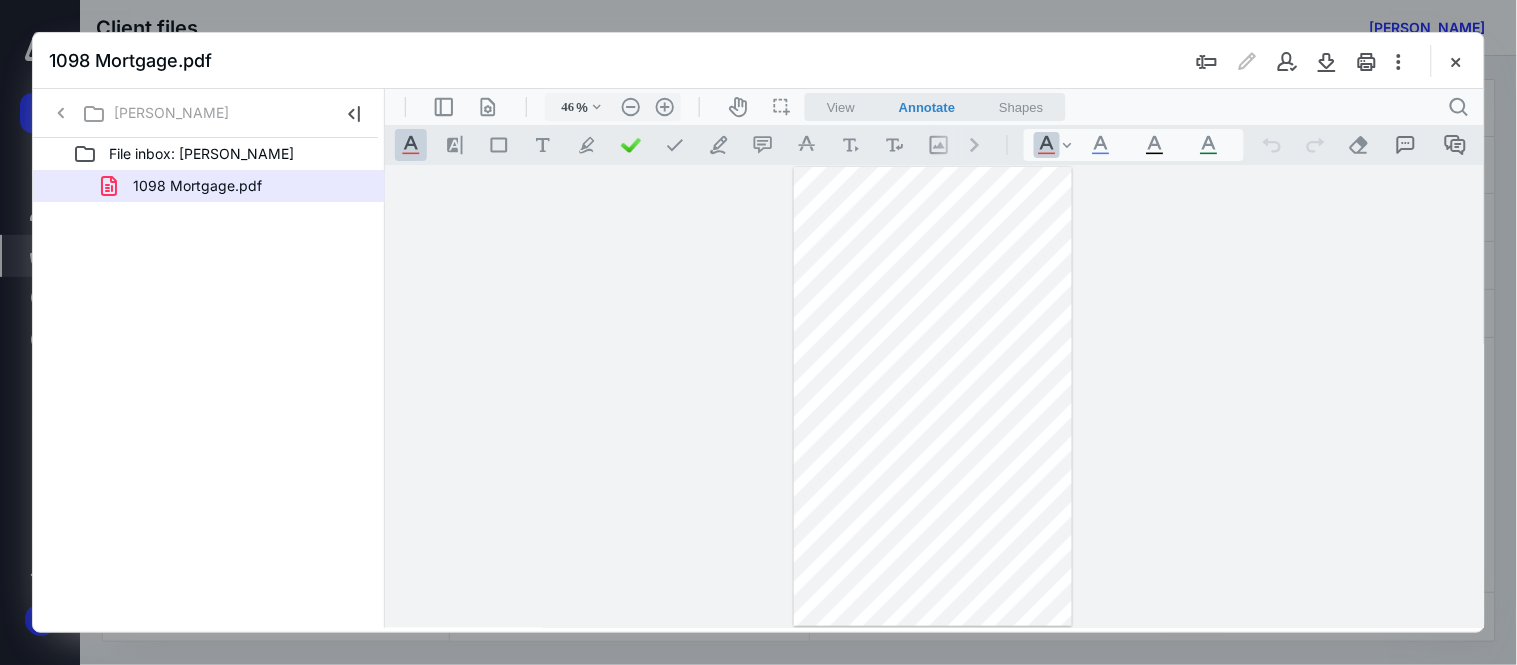 drag, startPoint x: 304, startPoint y: 151, endPoint x: 216, endPoint y: 152, distance: 88.005684 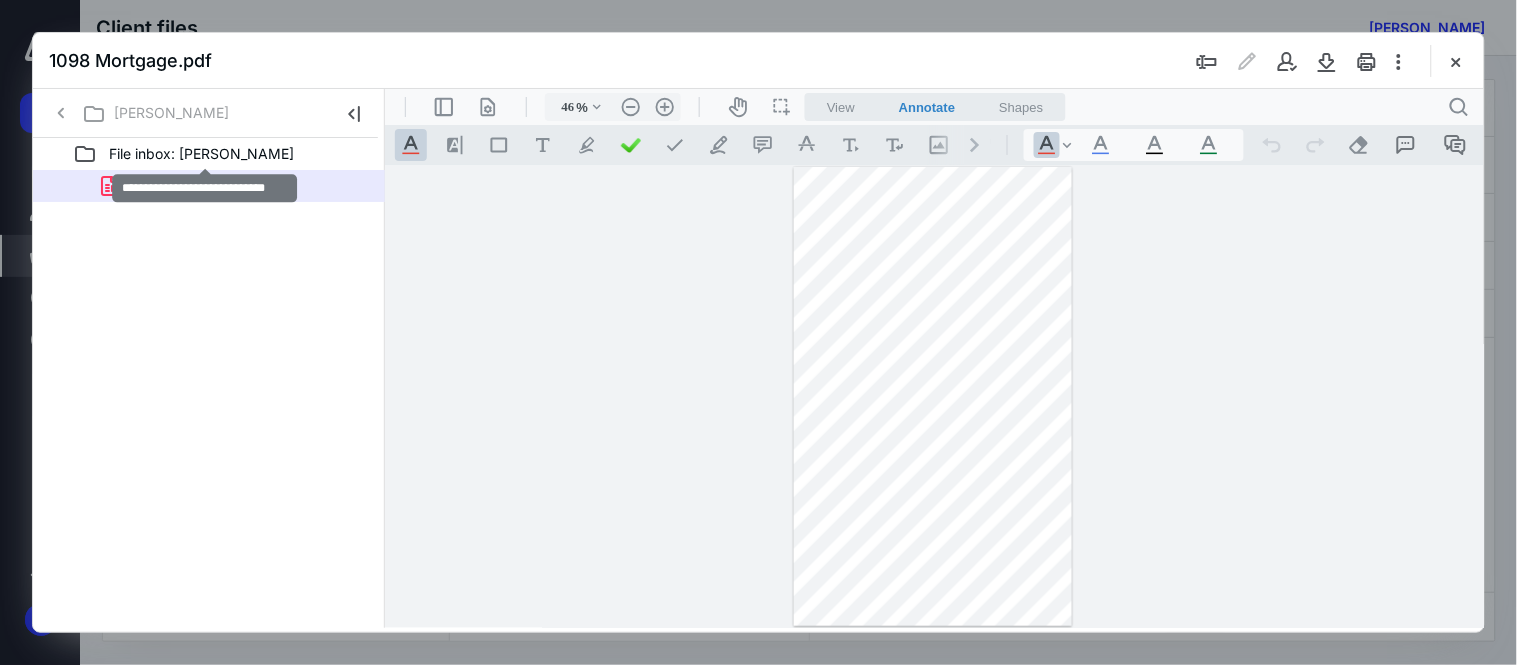 drag, startPoint x: 308, startPoint y: 151, endPoint x: 180, endPoint y: 151, distance: 128 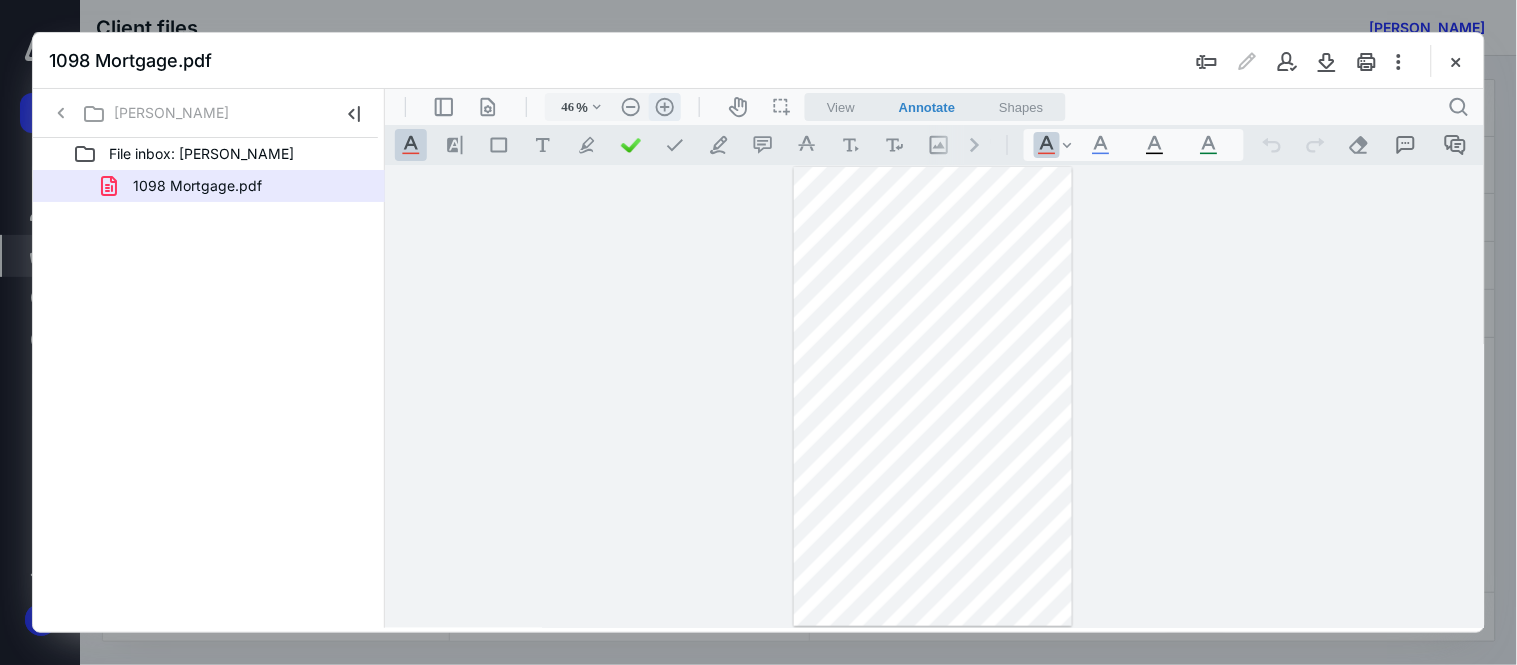 click on ".cls-1{fill:#abb0c4;} icon - header - zoom - in - line" at bounding box center [664, 106] 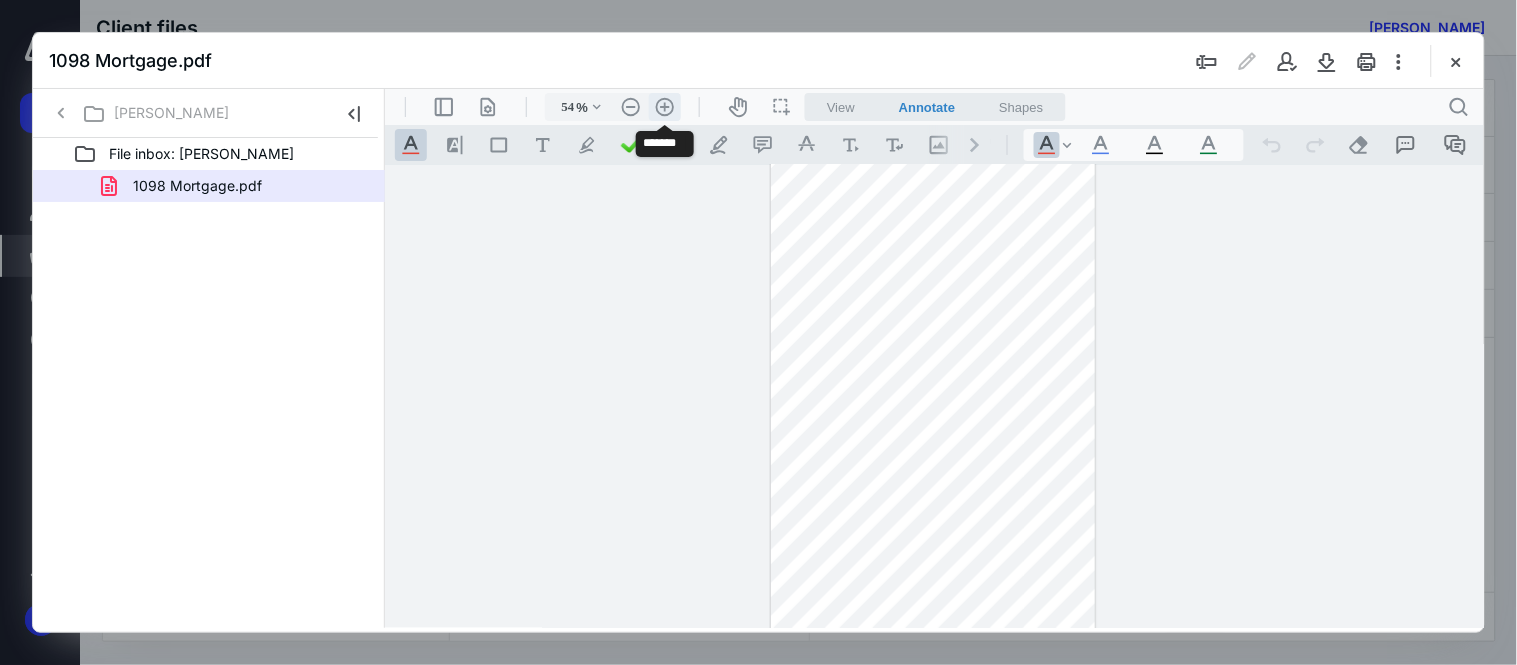 click on ".cls-1{fill:#abb0c4;} icon - header - zoom - in - line" at bounding box center (664, 106) 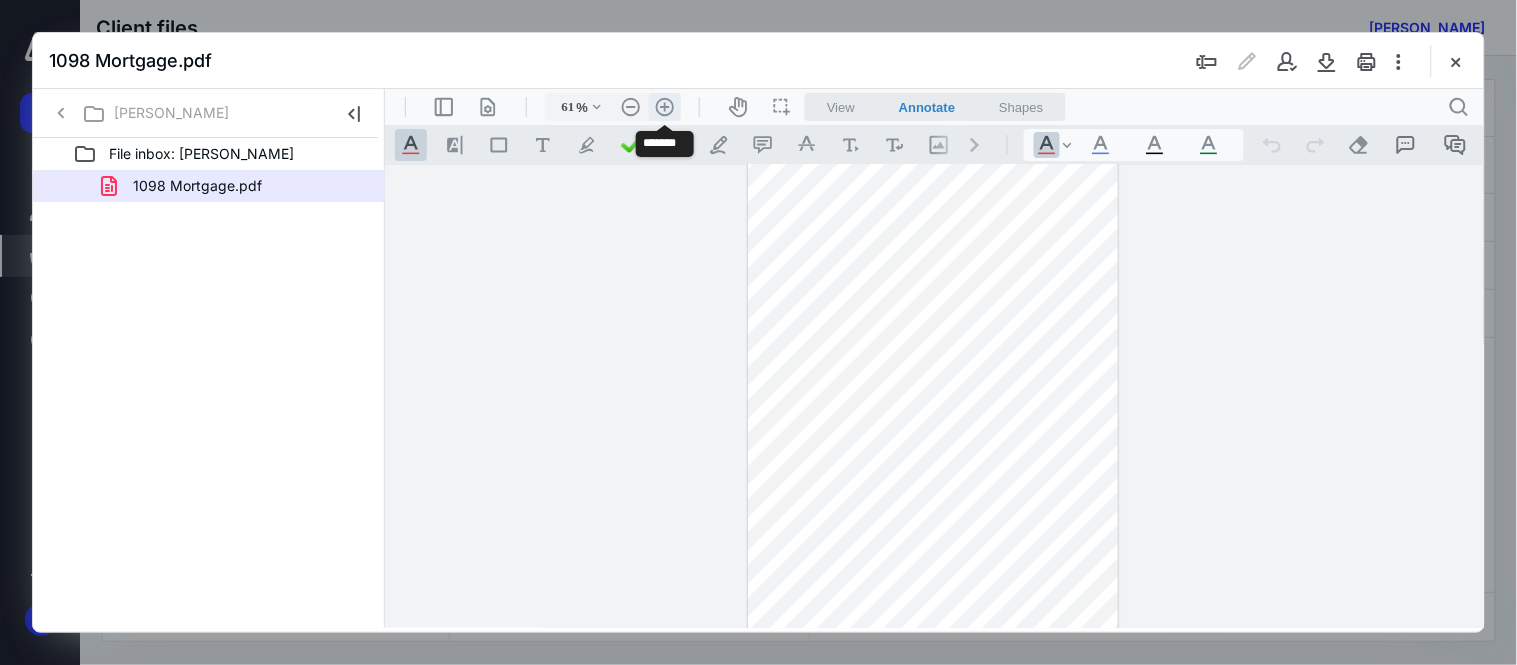 click on ".cls-1{fill:#abb0c4;} icon - header - zoom - in - line" at bounding box center [664, 106] 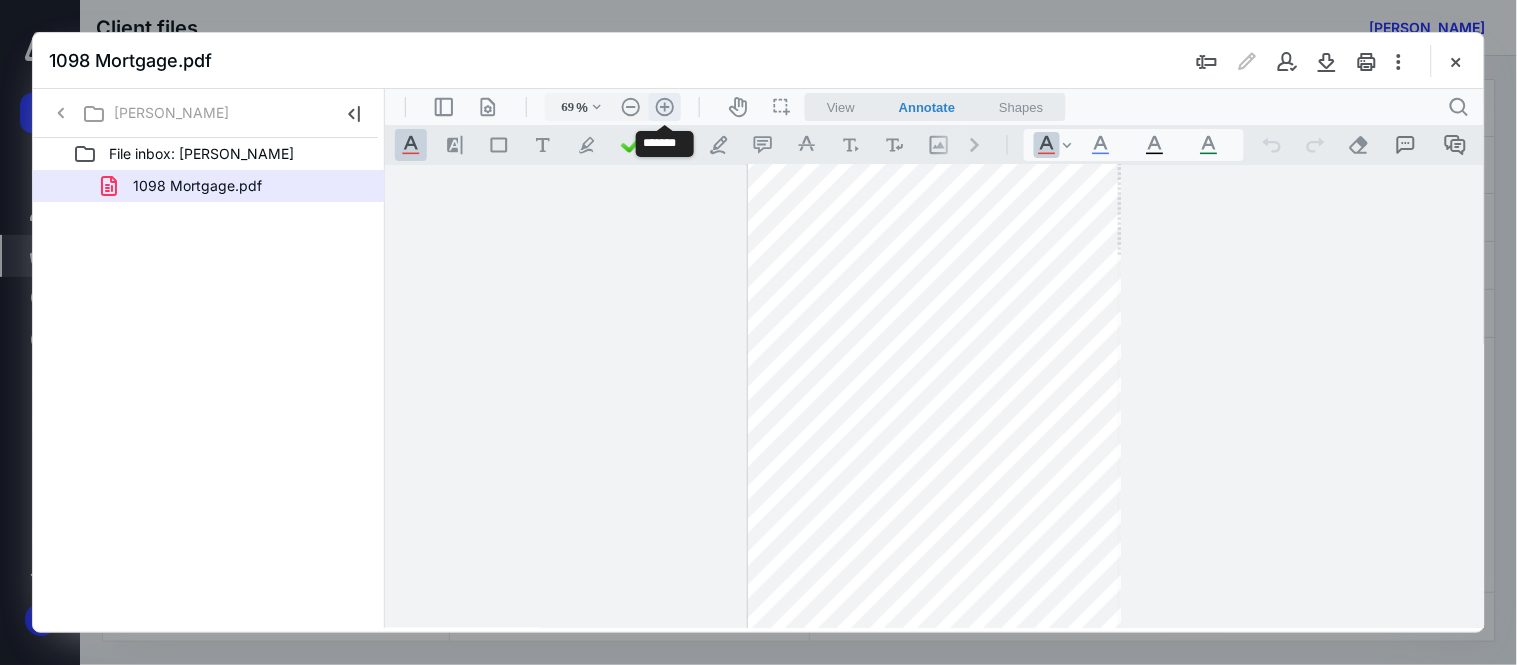 click on ".cls-1{fill:#abb0c4;} icon - header - zoom - in - line" at bounding box center [664, 106] 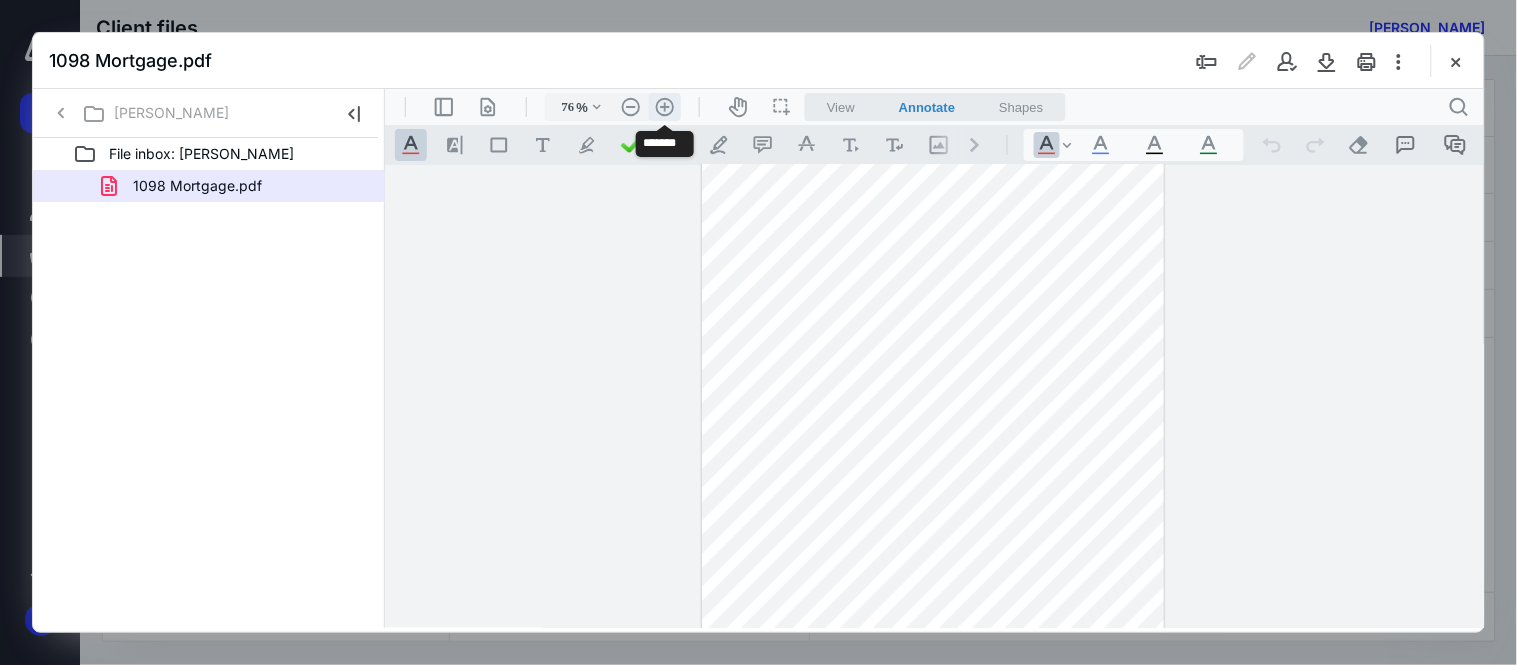 click on ".cls-1{fill:#abb0c4;} icon - header - zoom - in - line" at bounding box center (664, 106) 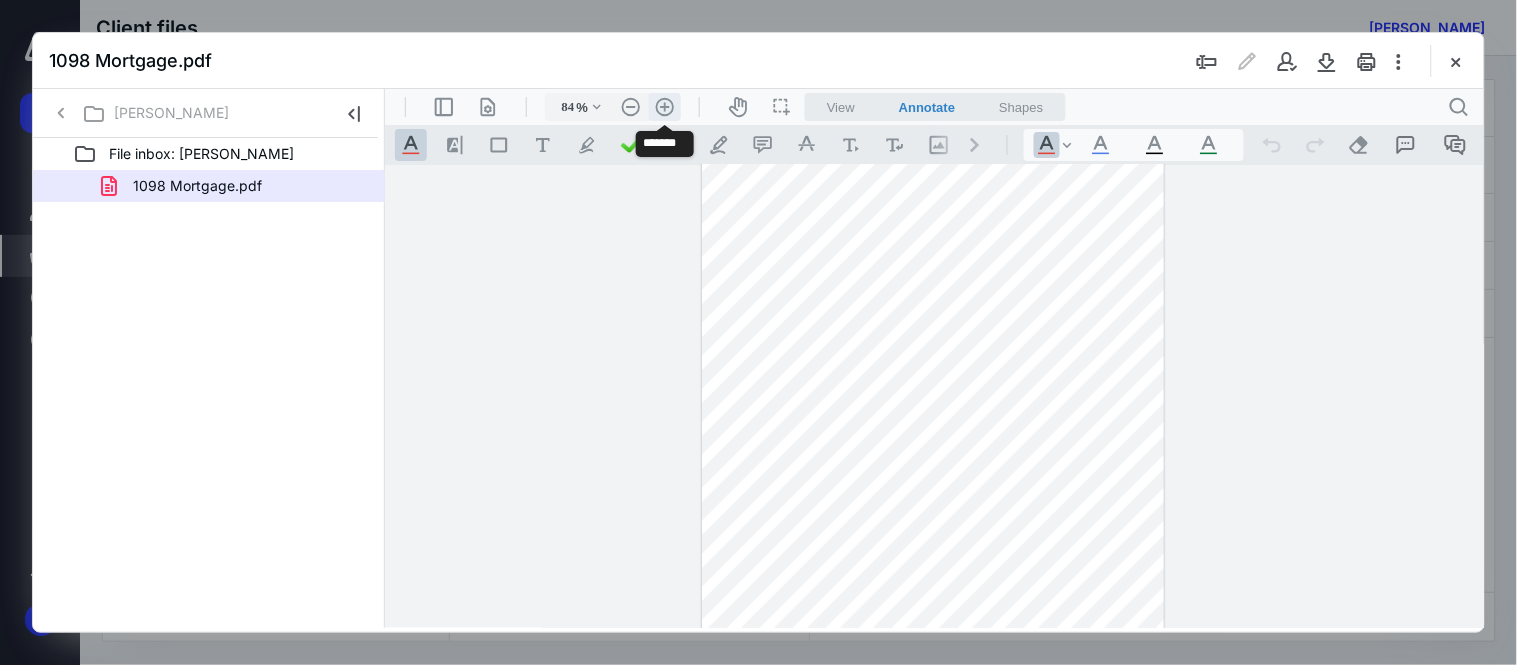 click on ".cls-1{fill:#abb0c4;} icon - header - zoom - in - line" at bounding box center (664, 106) 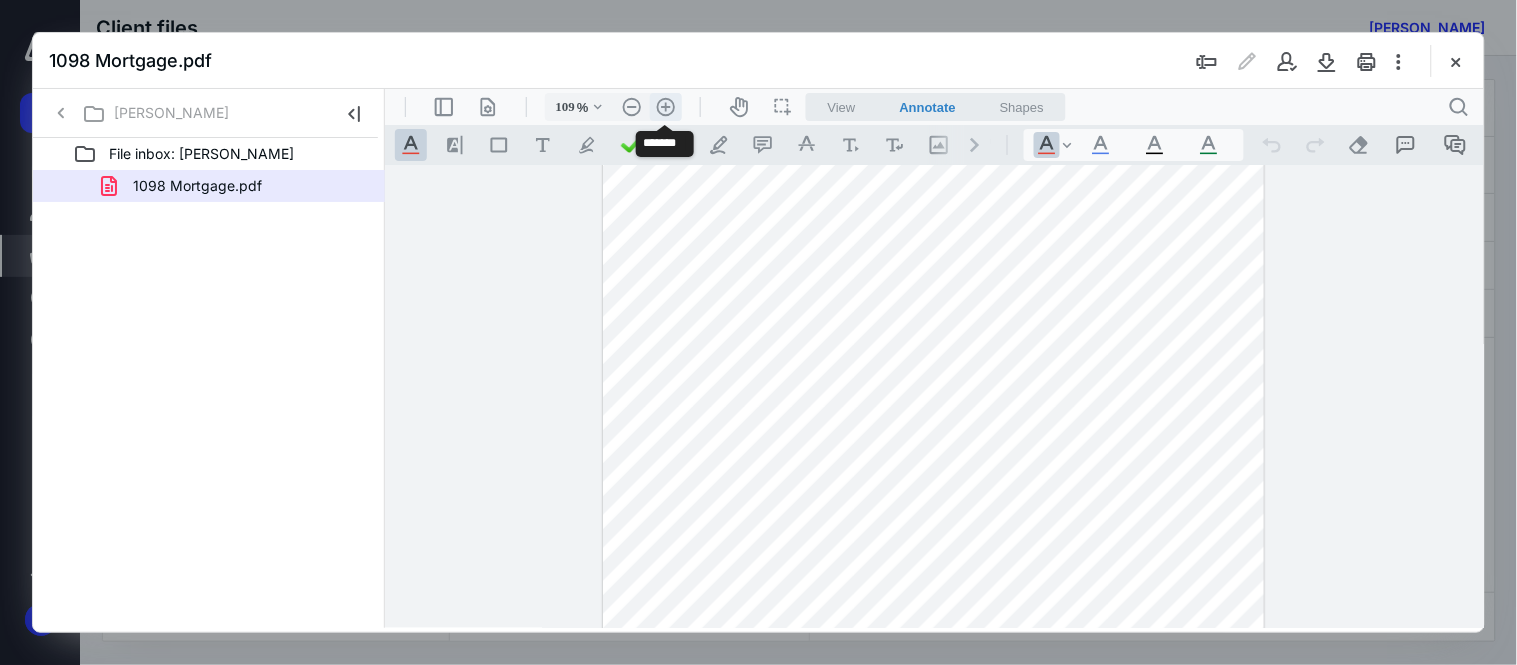 click on ".cls-1{fill:#abb0c4;} icon - header - zoom - in - line" at bounding box center (665, 106) 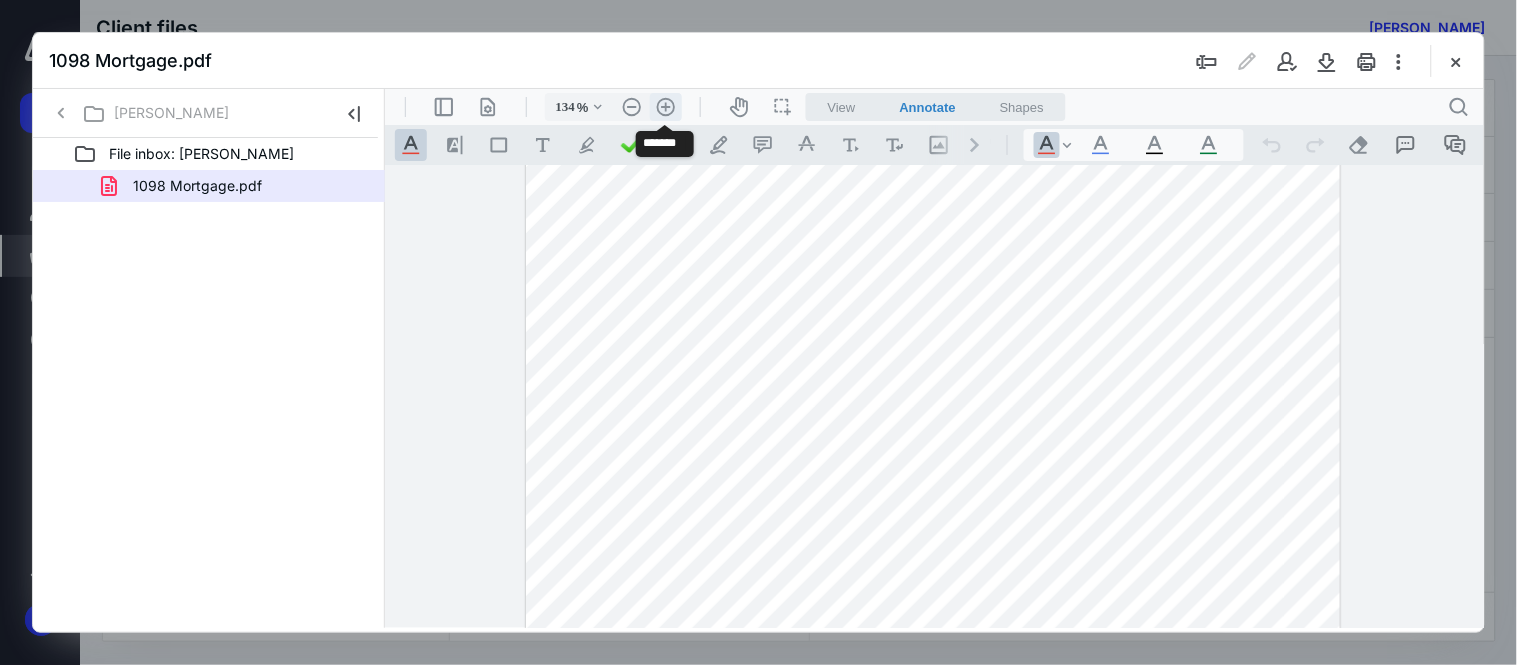 scroll, scrollTop: 374, scrollLeft: 0, axis: vertical 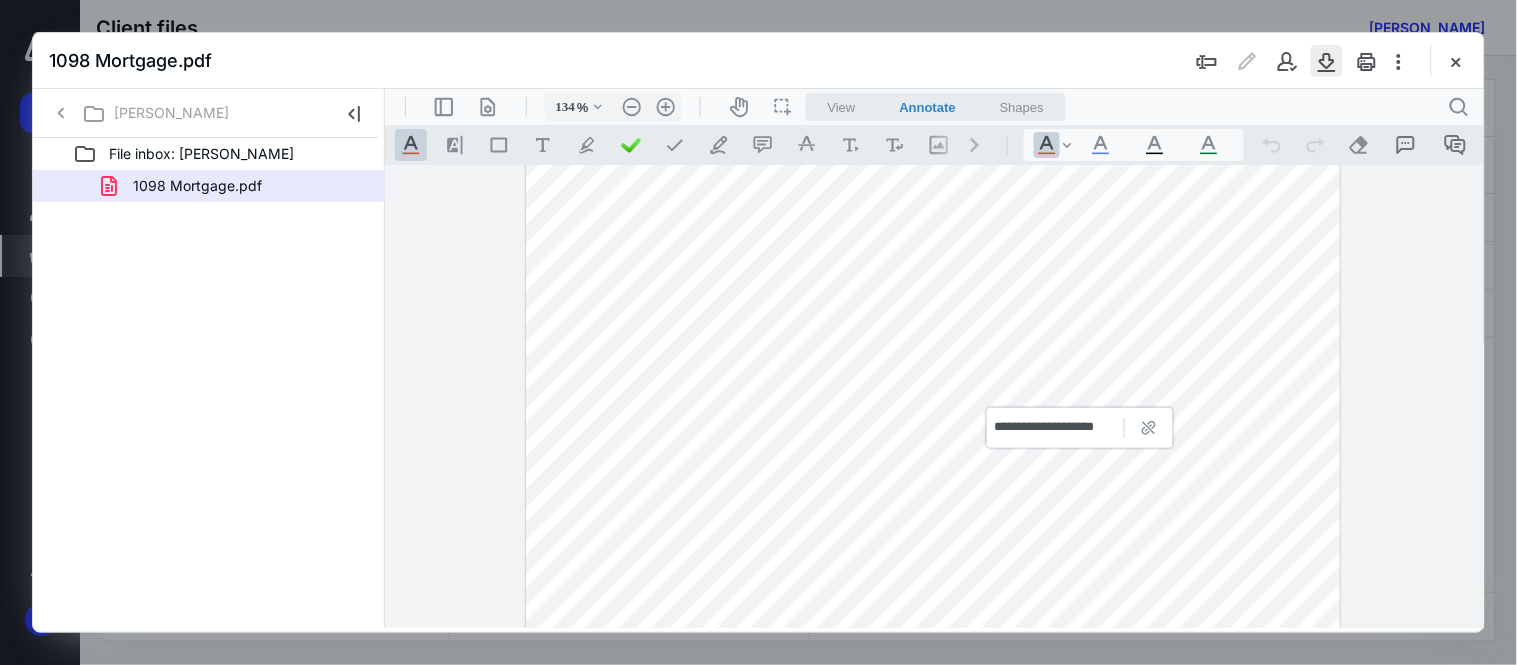 click at bounding box center (1327, 61) 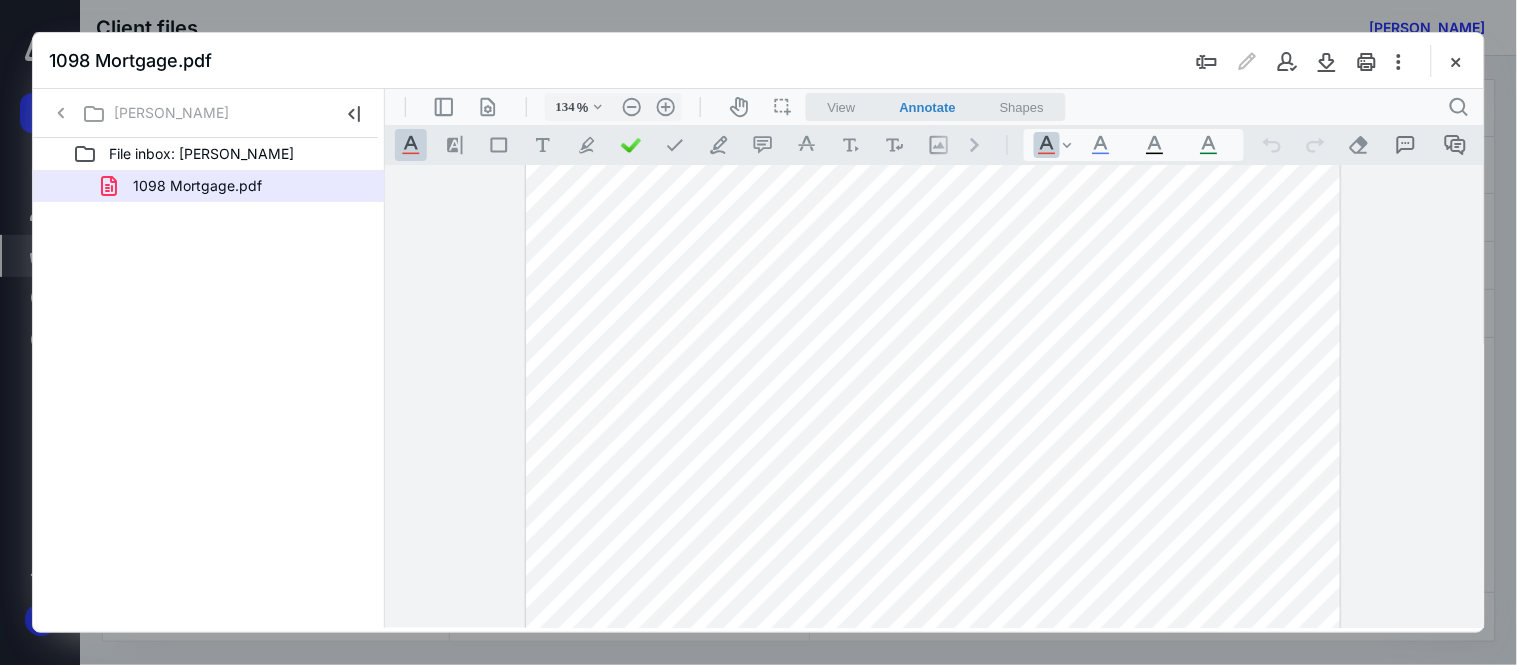 scroll, scrollTop: 332, scrollLeft: 0, axis: vertical 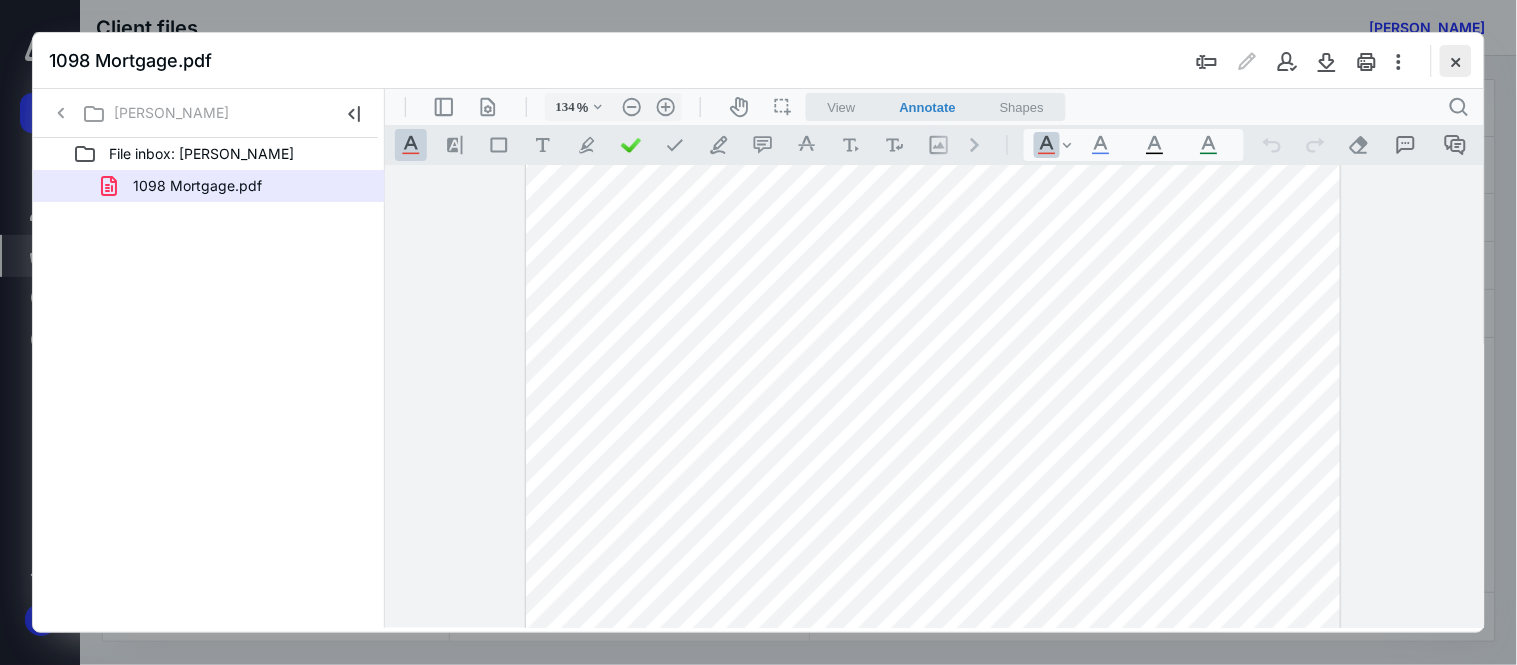 click at bounding box center [1456, 61] 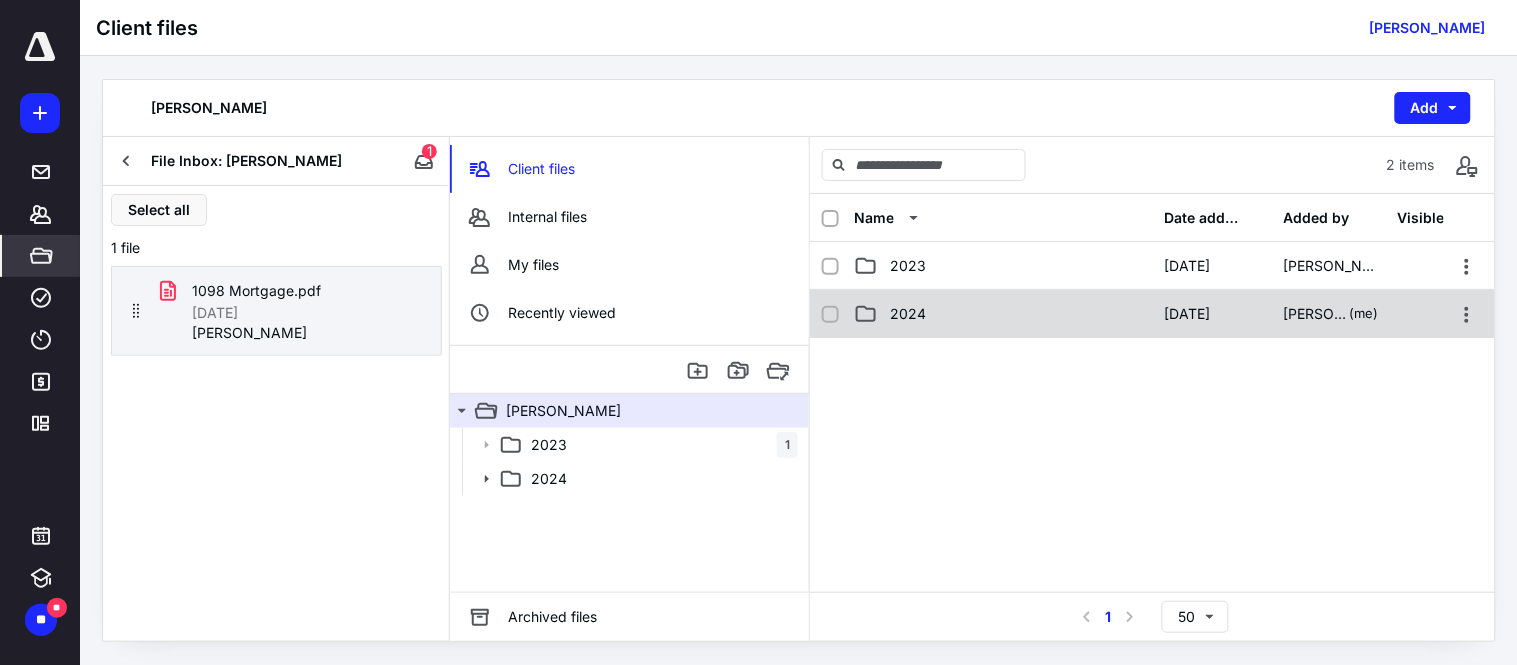click on "2024" at bounding box center (1003, 314) 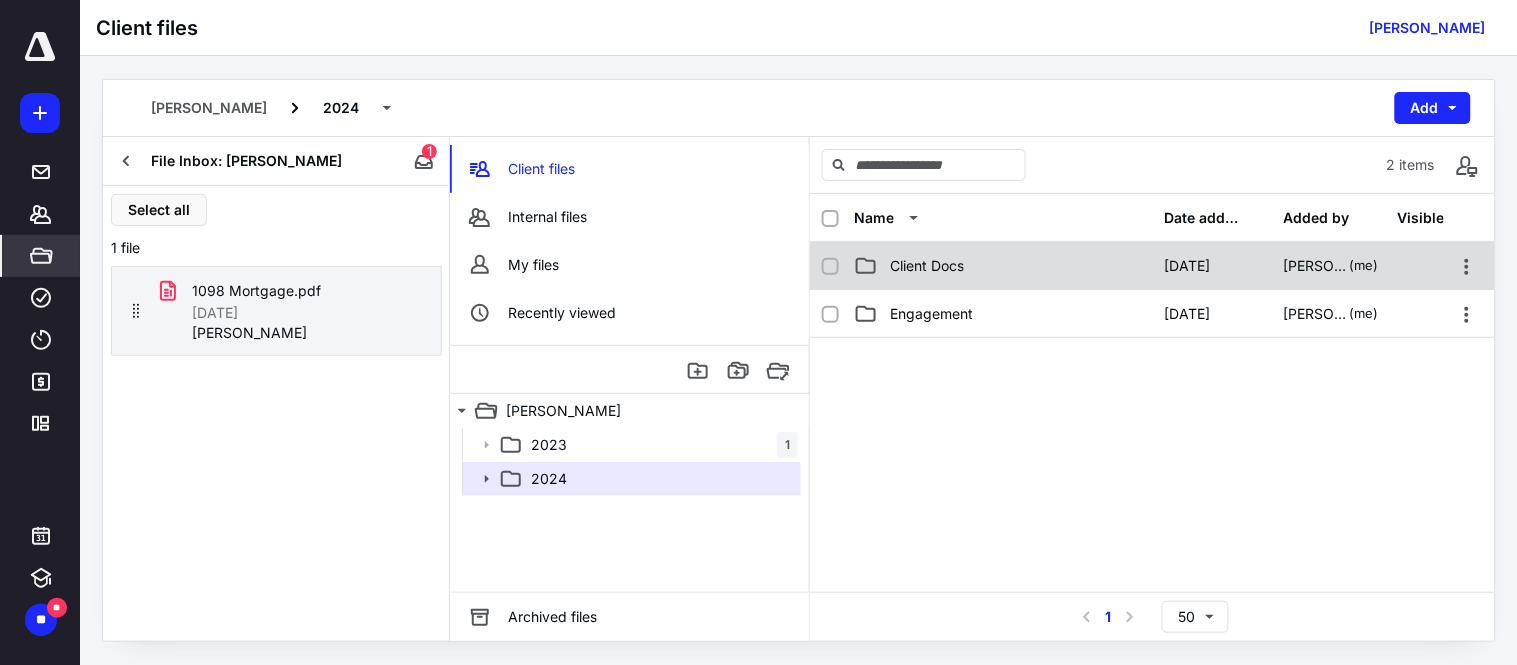 click on "Client Docs" at bounding box center [1003, 266] 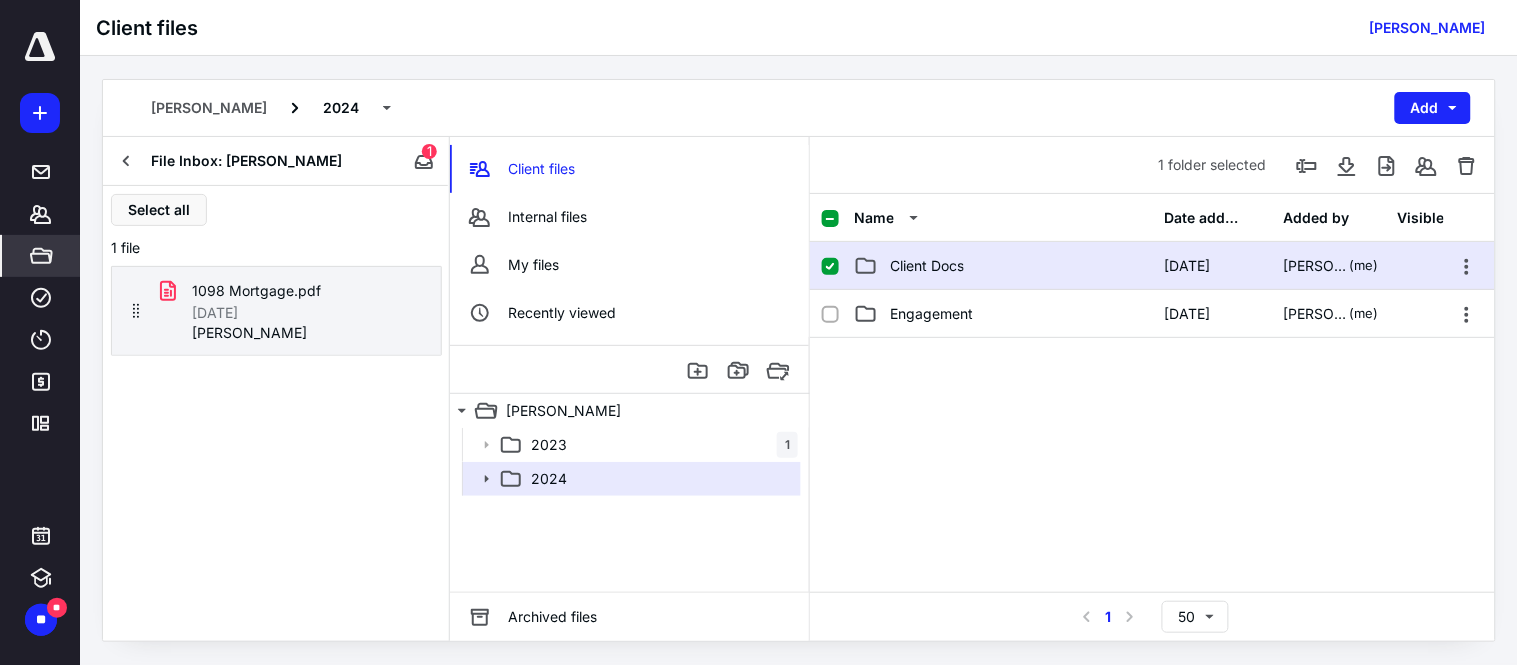 click on "Client Docs" at bounding box center [1003, 266] 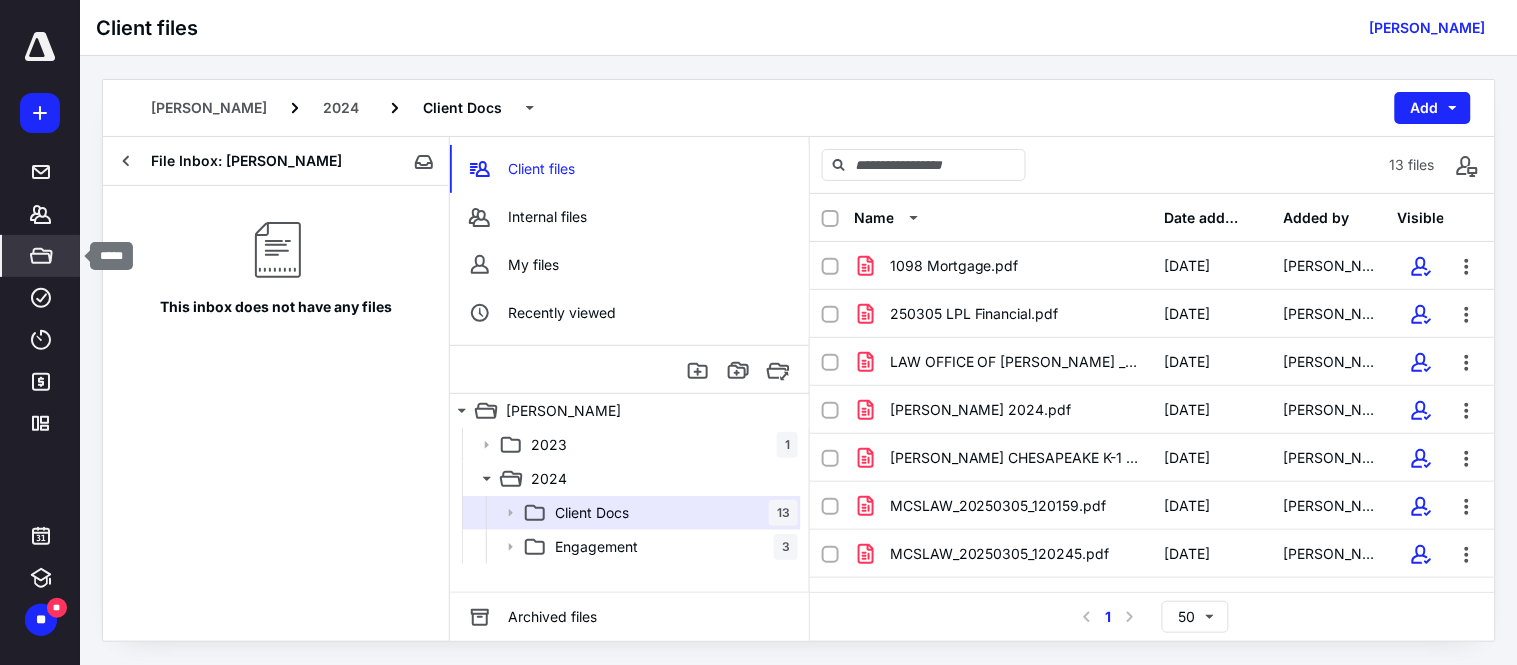 click 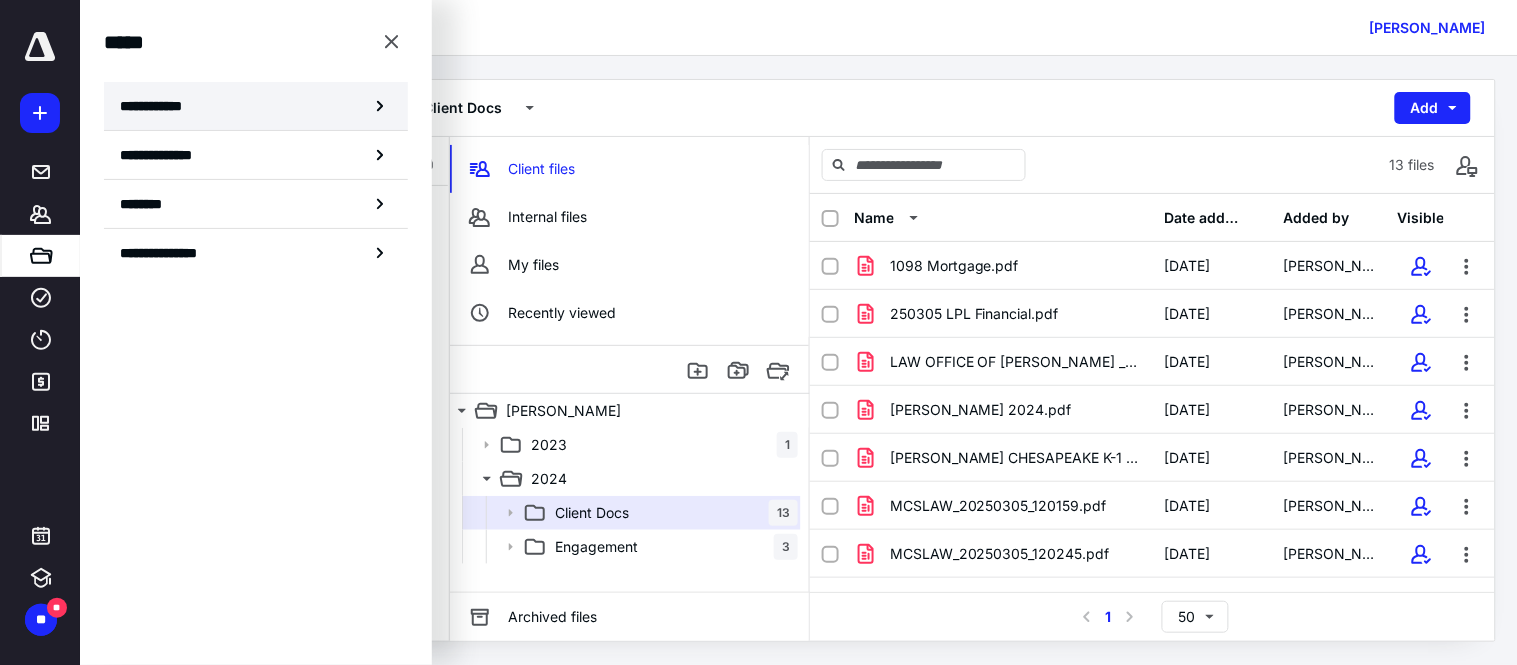 click on "**********" at bounding box center (157, 106) 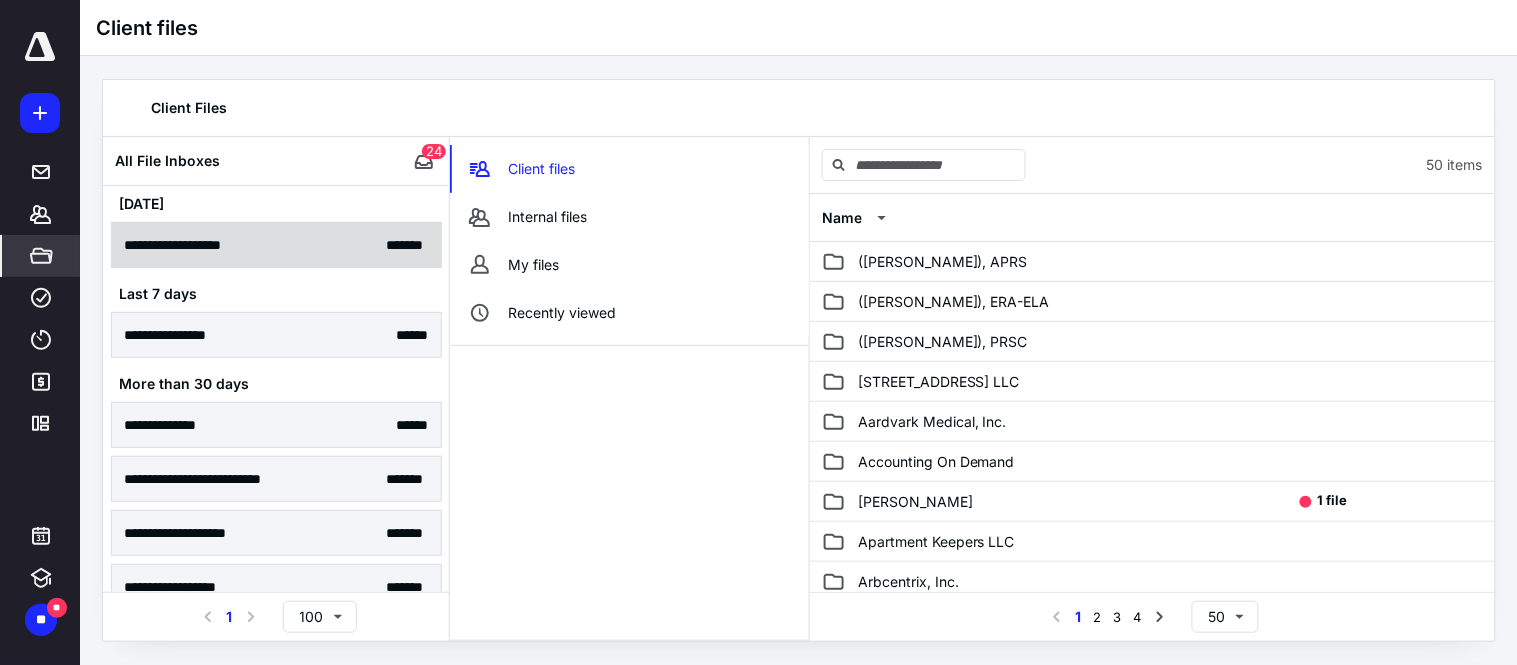 click on "**********" at bounding box center (276, 245) 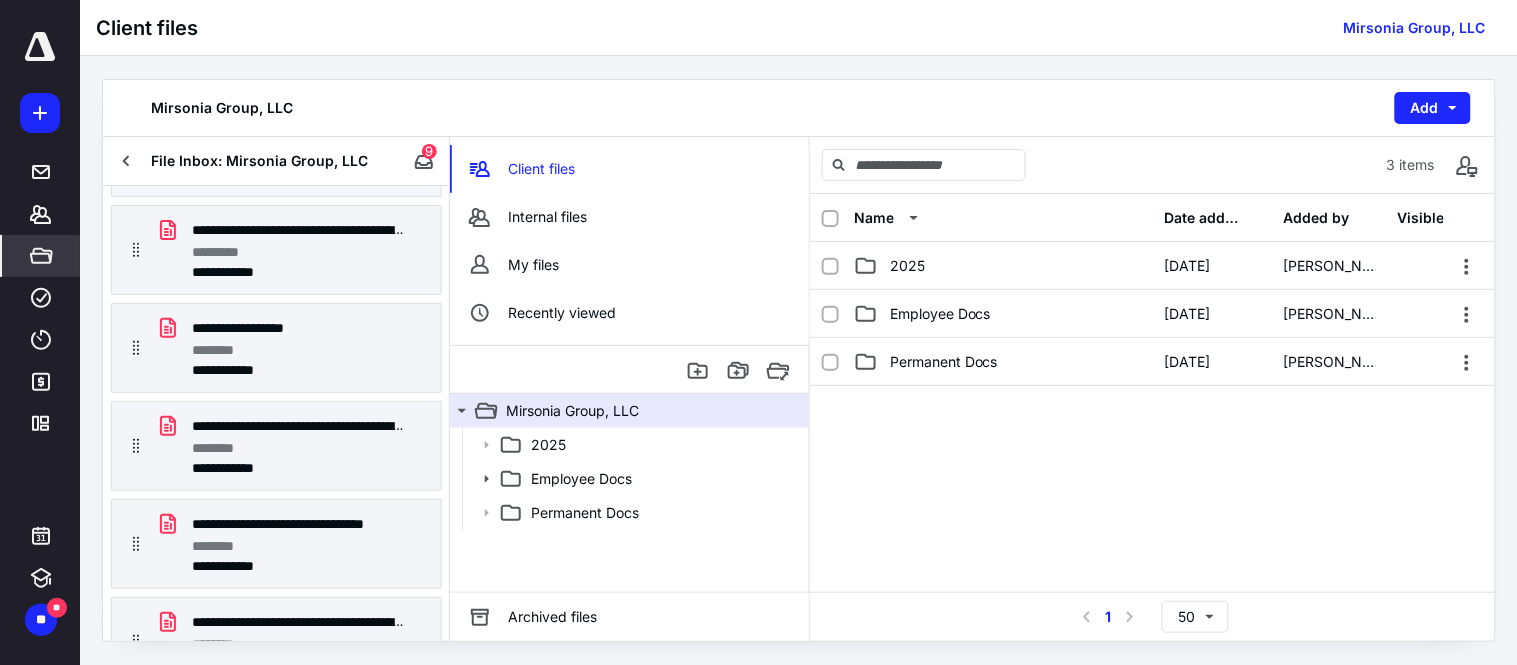 scroll, scrollTop: 500, scrollLeft: 0, axis: vertical 